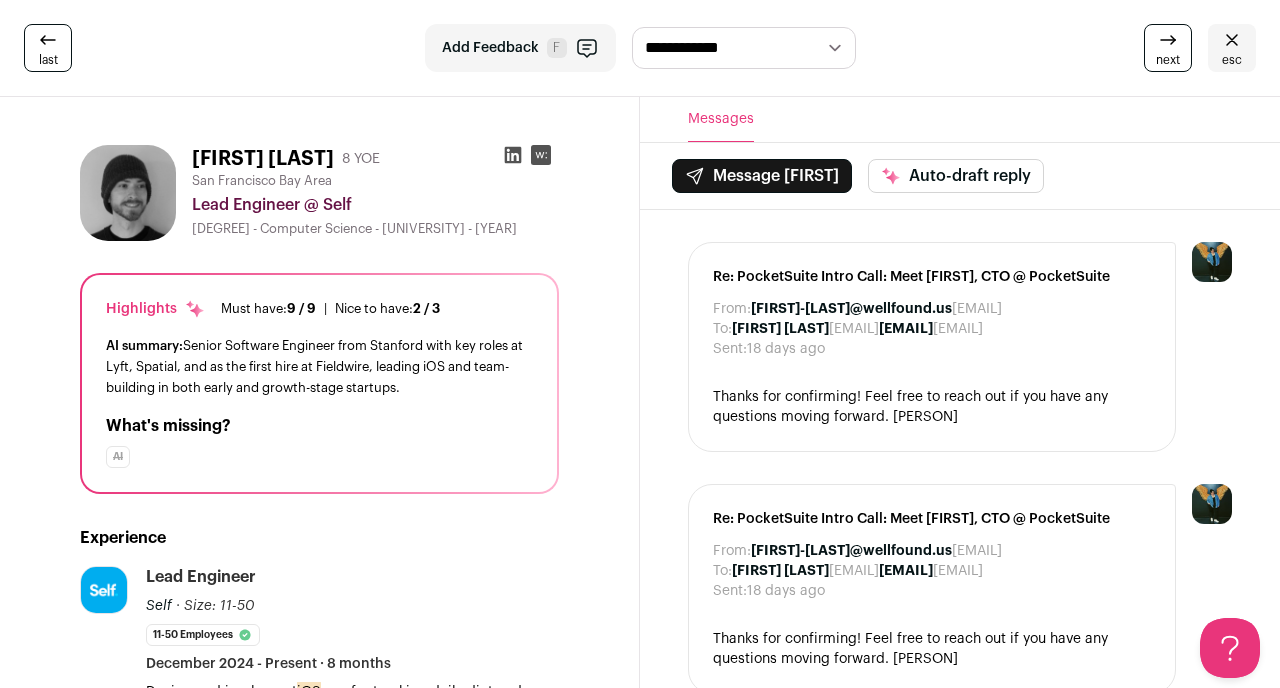 scroll, scrollTop: 0, scrollLeft: 0, axis: both 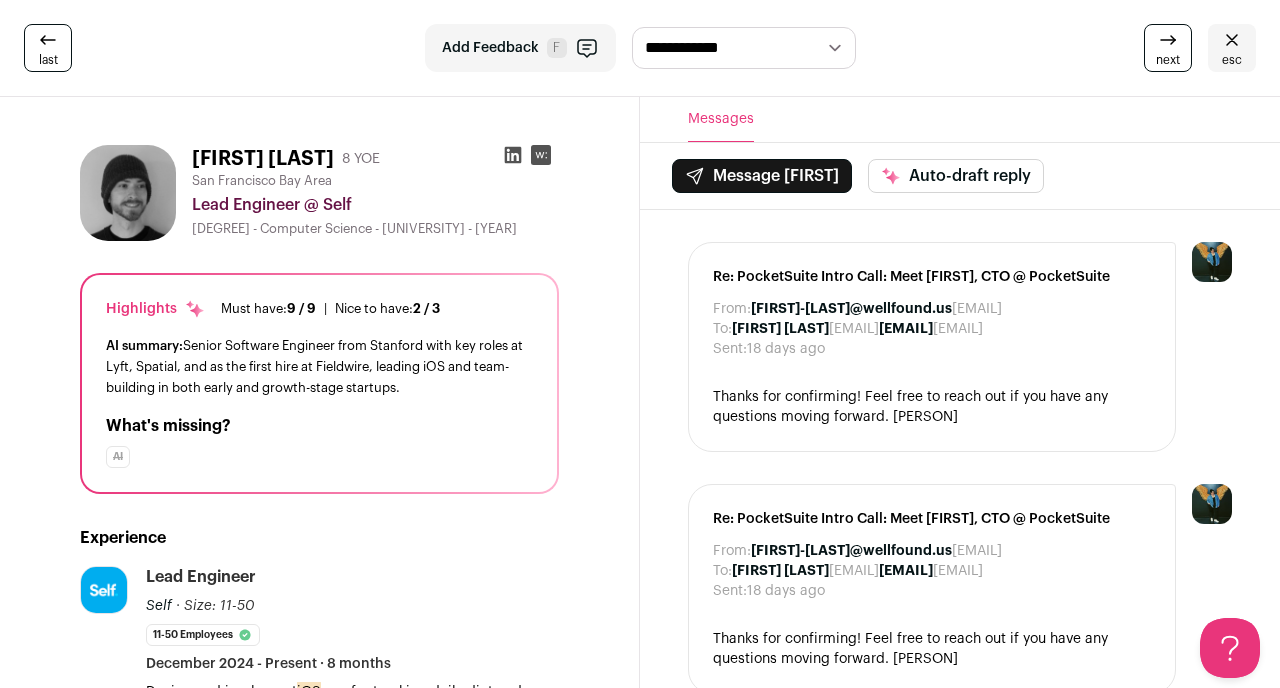 click at bounding box center (48, 40) 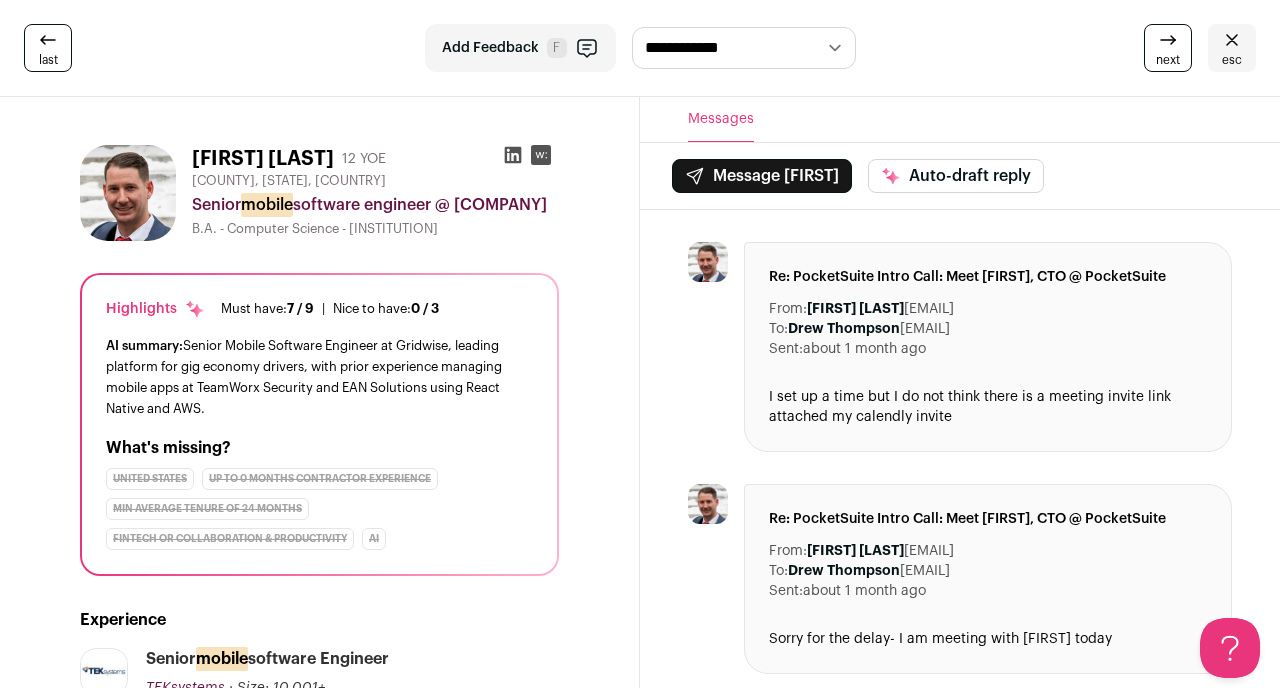 scroll, scrollTop: 0, scrollLeft: 0, axis: both 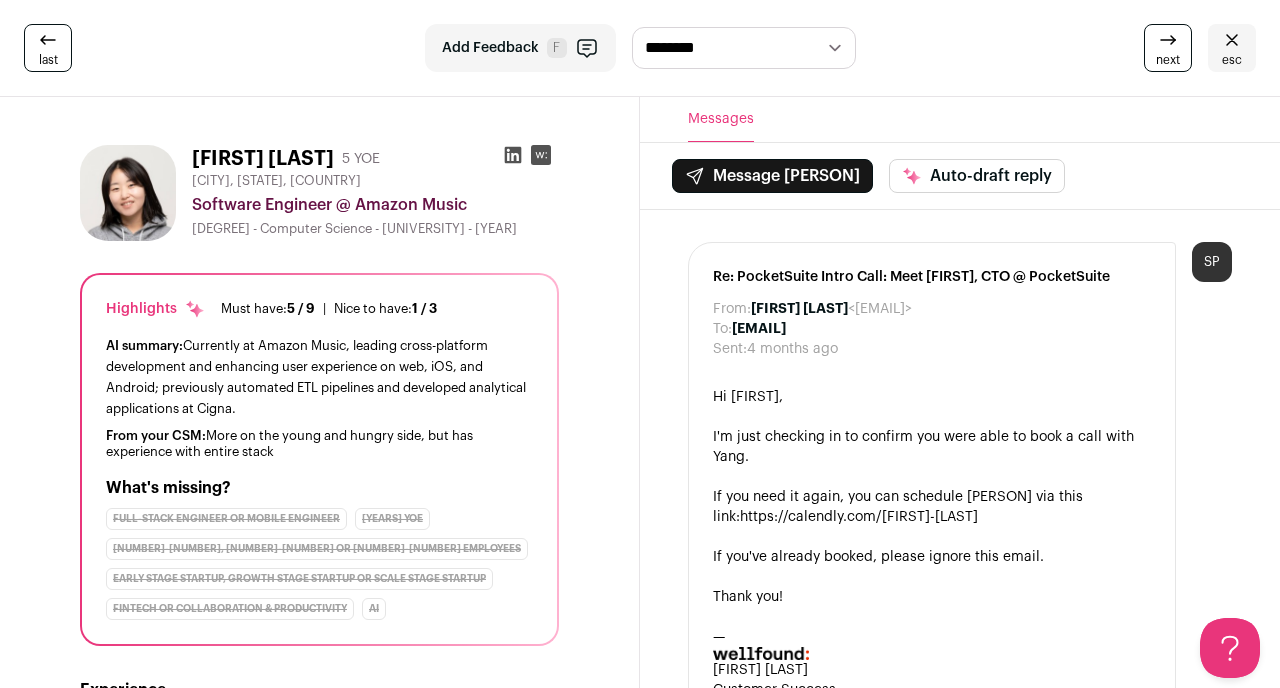 click at bounding box center [48, 40] 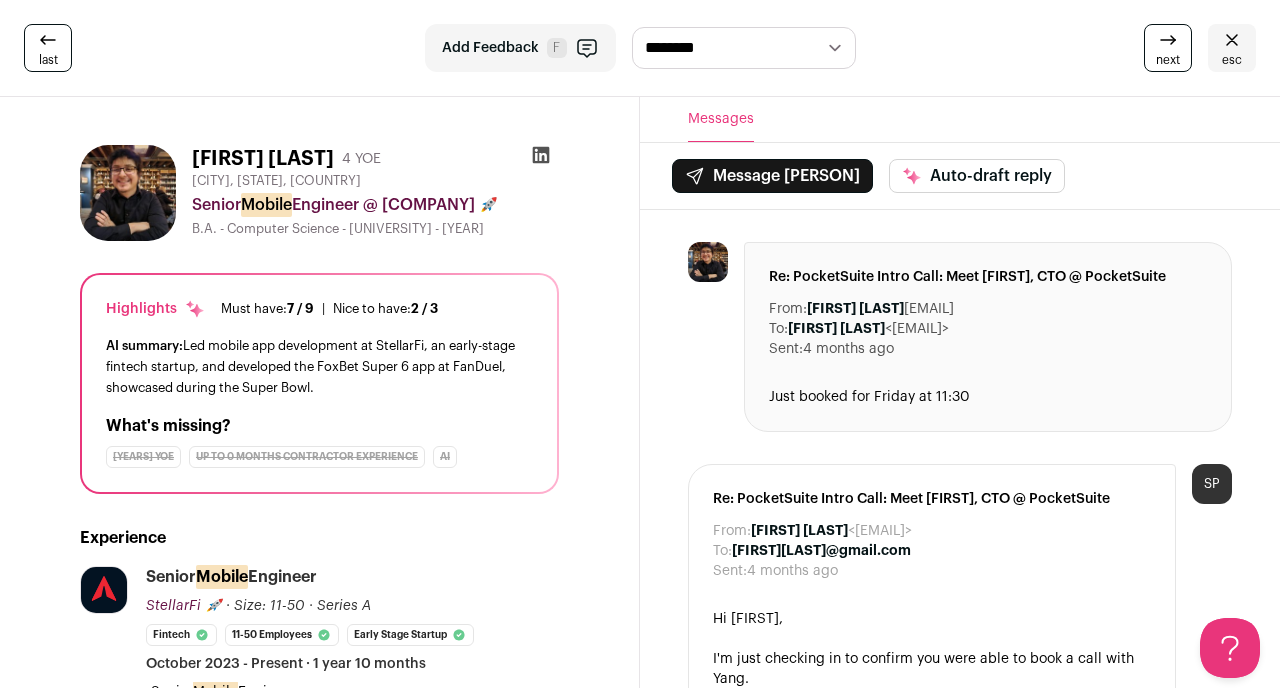 scroll, scrollTop: 0, scrollLeft: 0, axis: both 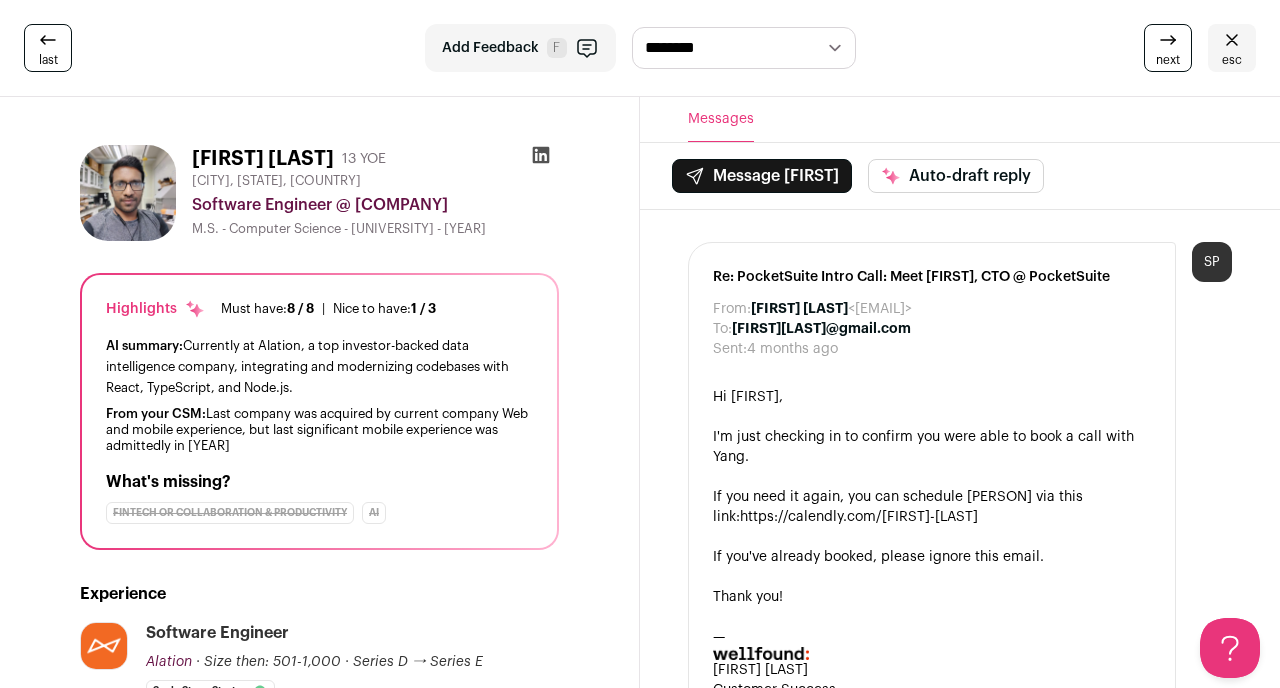 click at bounding box center (48, 40) 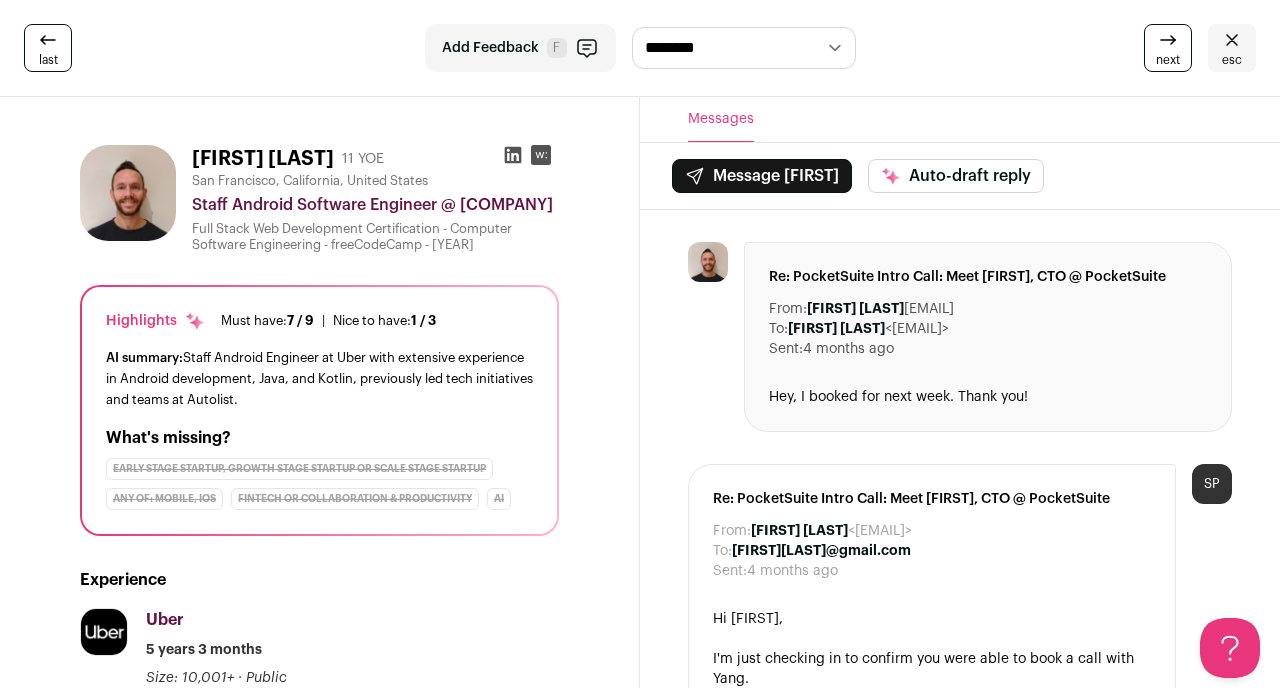 scroll, scrollTop: 0, scrollLeft: 0, axis: both 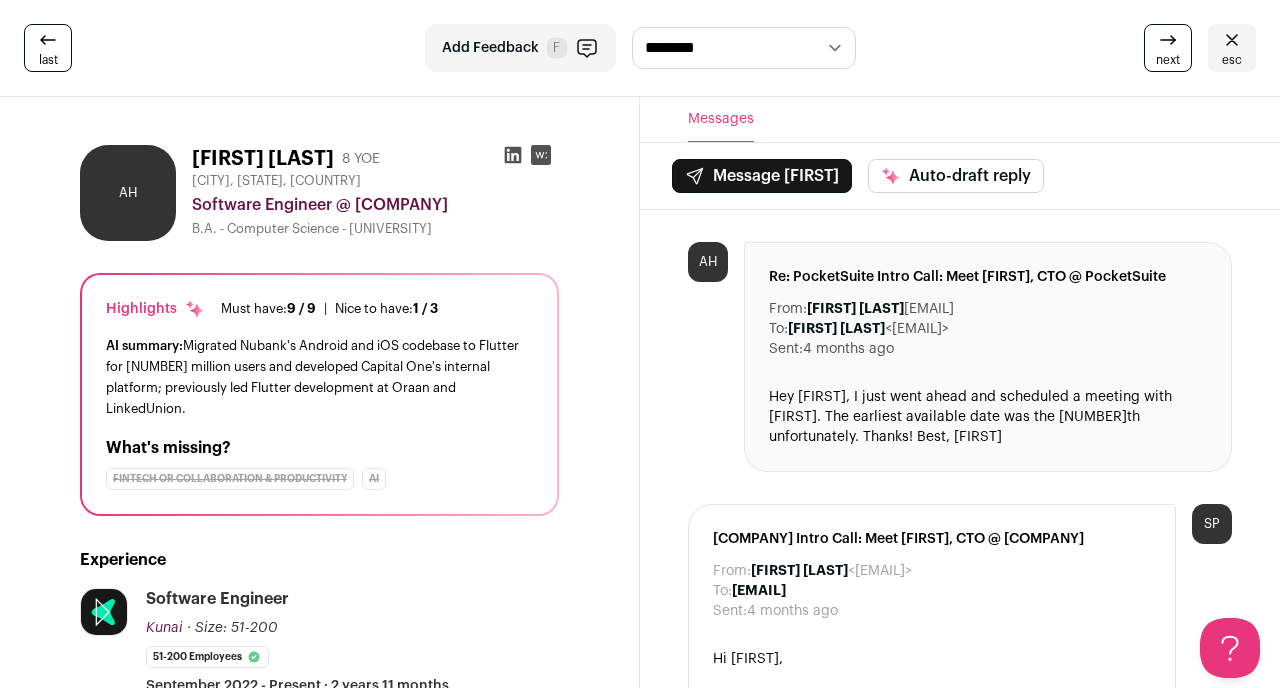 click at bounding box center [1232, 40] 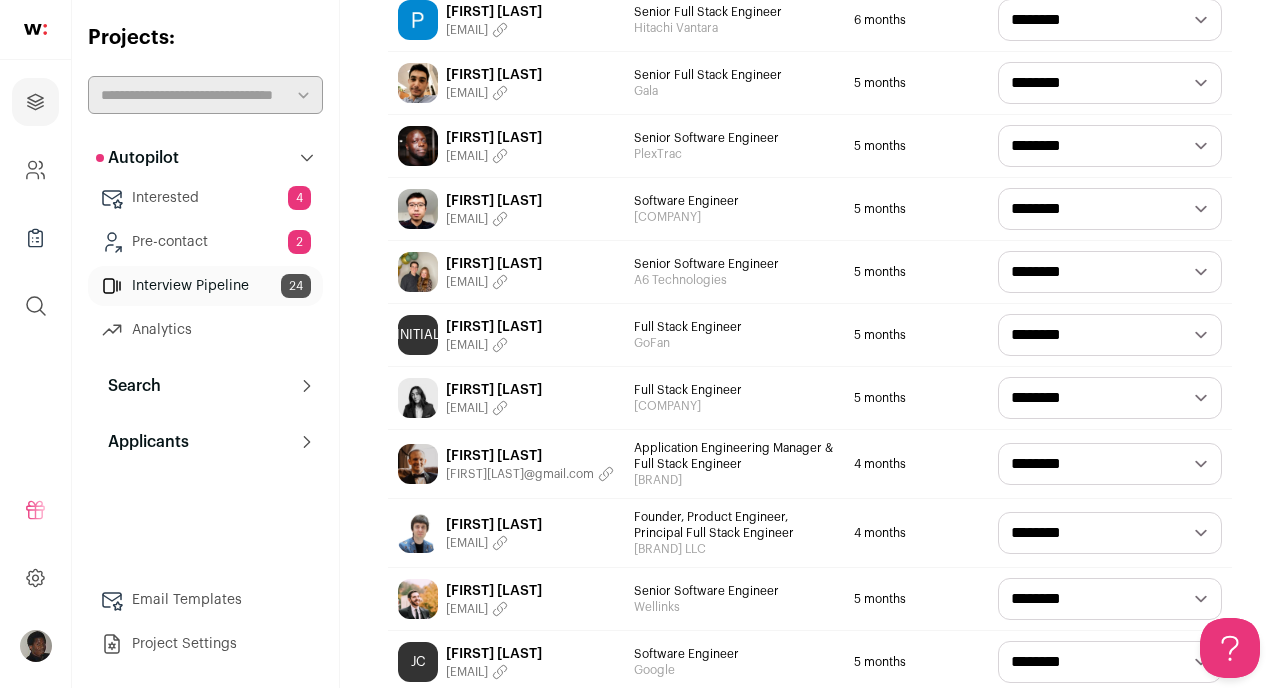 scroll, scrollTop: 277, scrollLeft: 0, axis: vertical 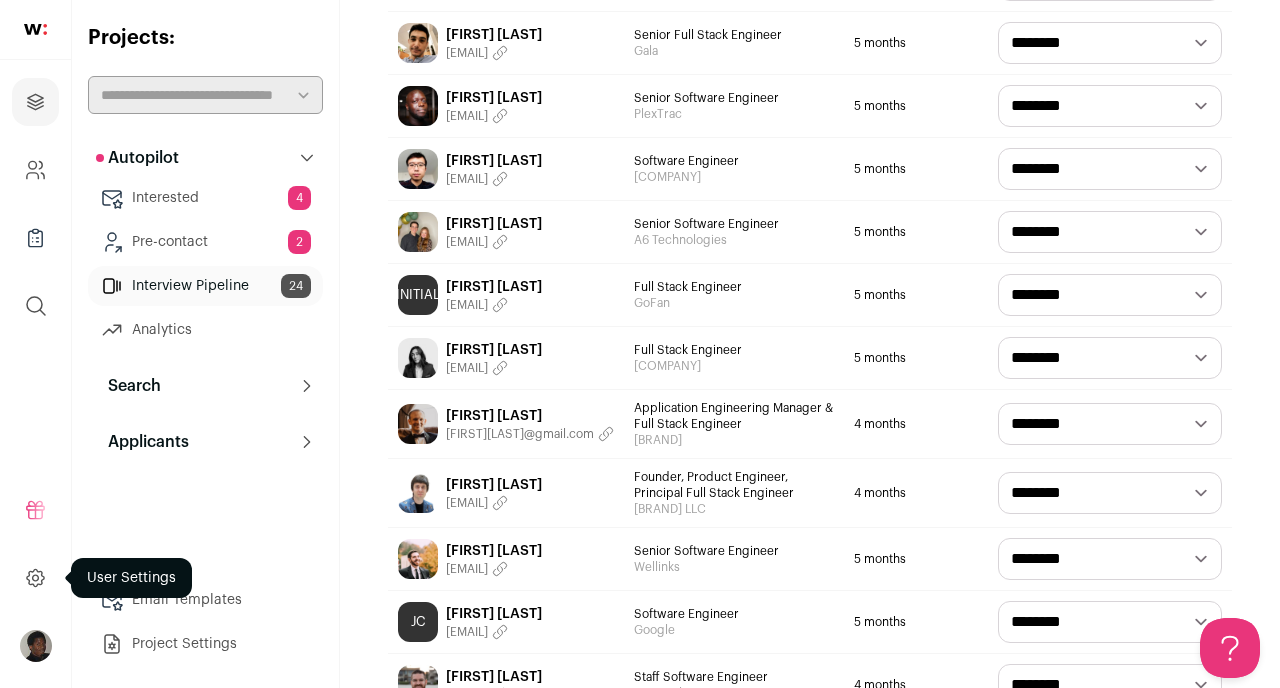click at bounding box center [35, 578] 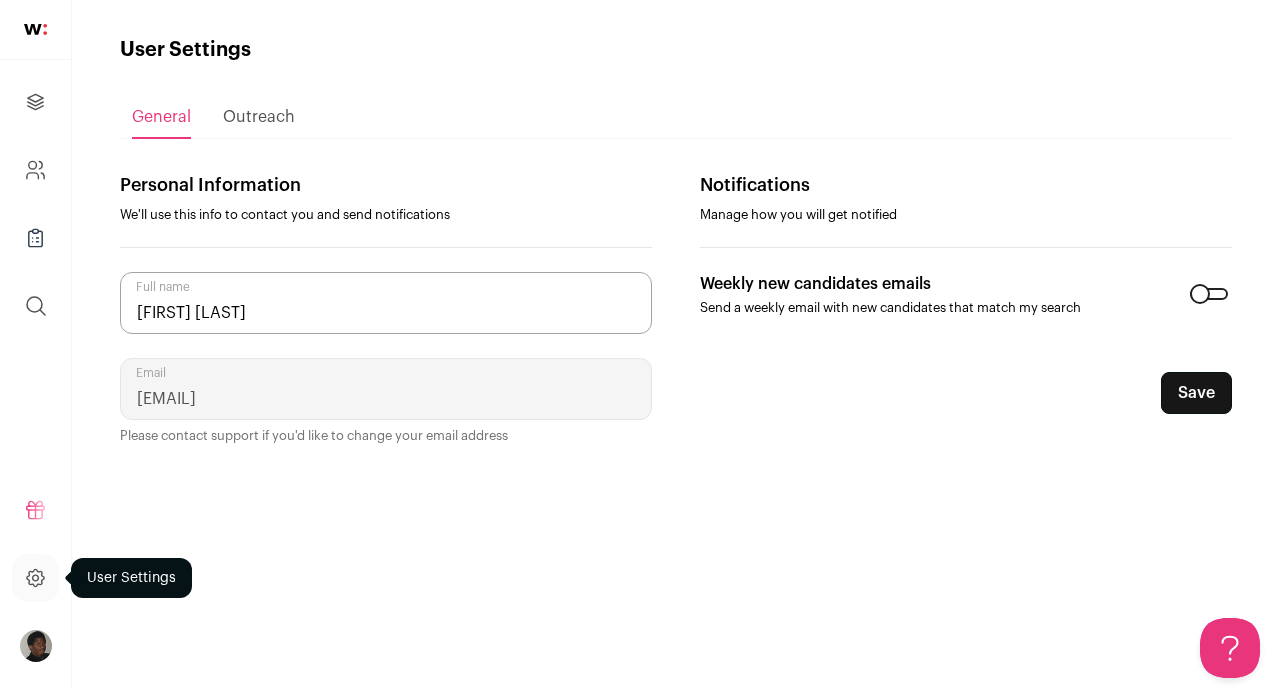 scroll, scrollTop: 0, scrollLeft: 0, axis: both 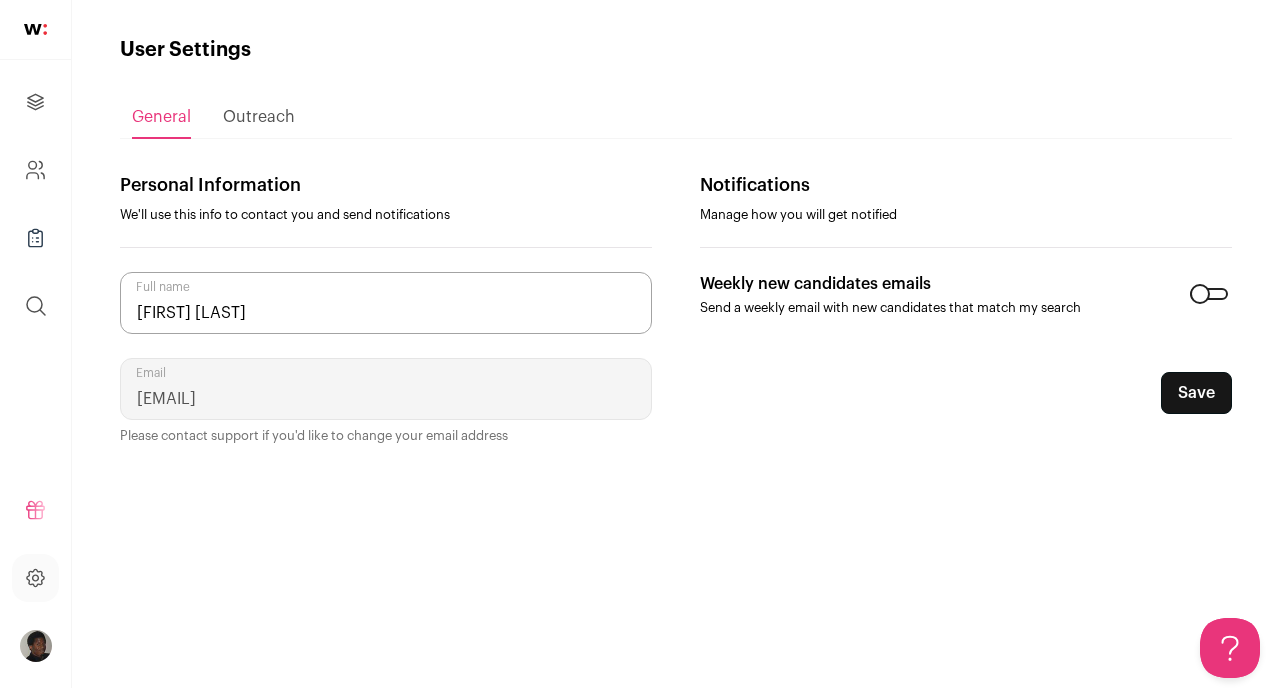 click at bounding box center (36, 646) 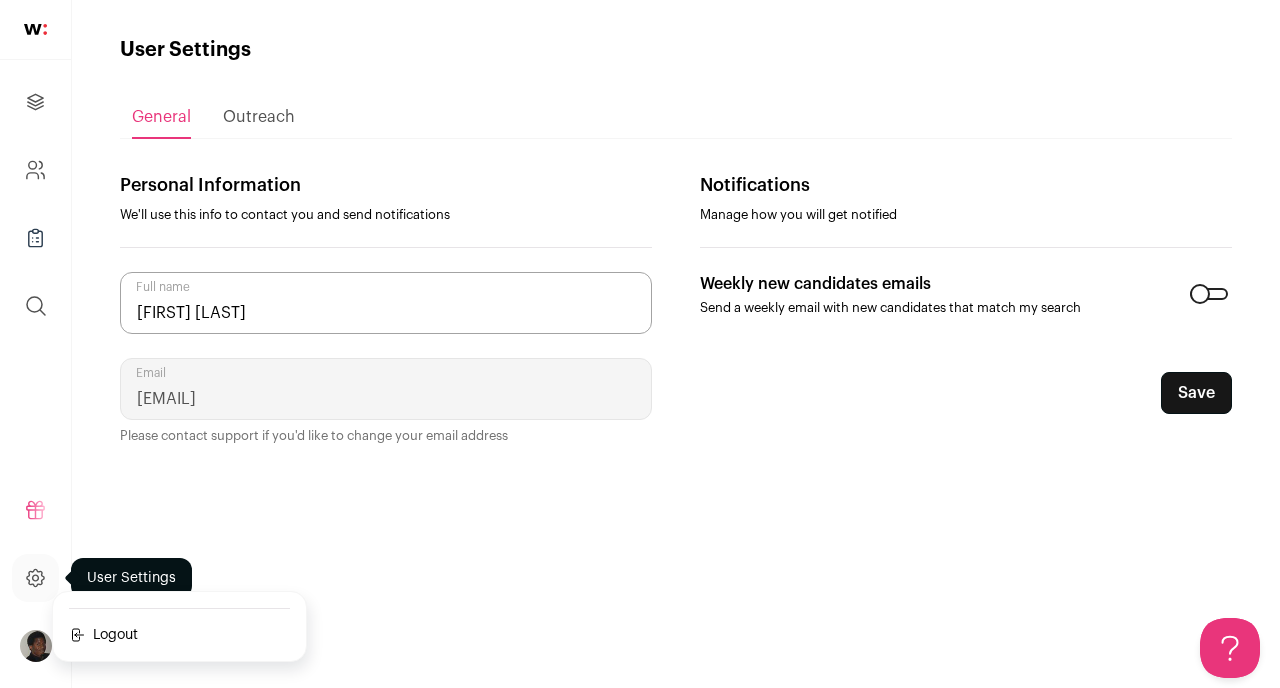click at bounding box center (35, 578) 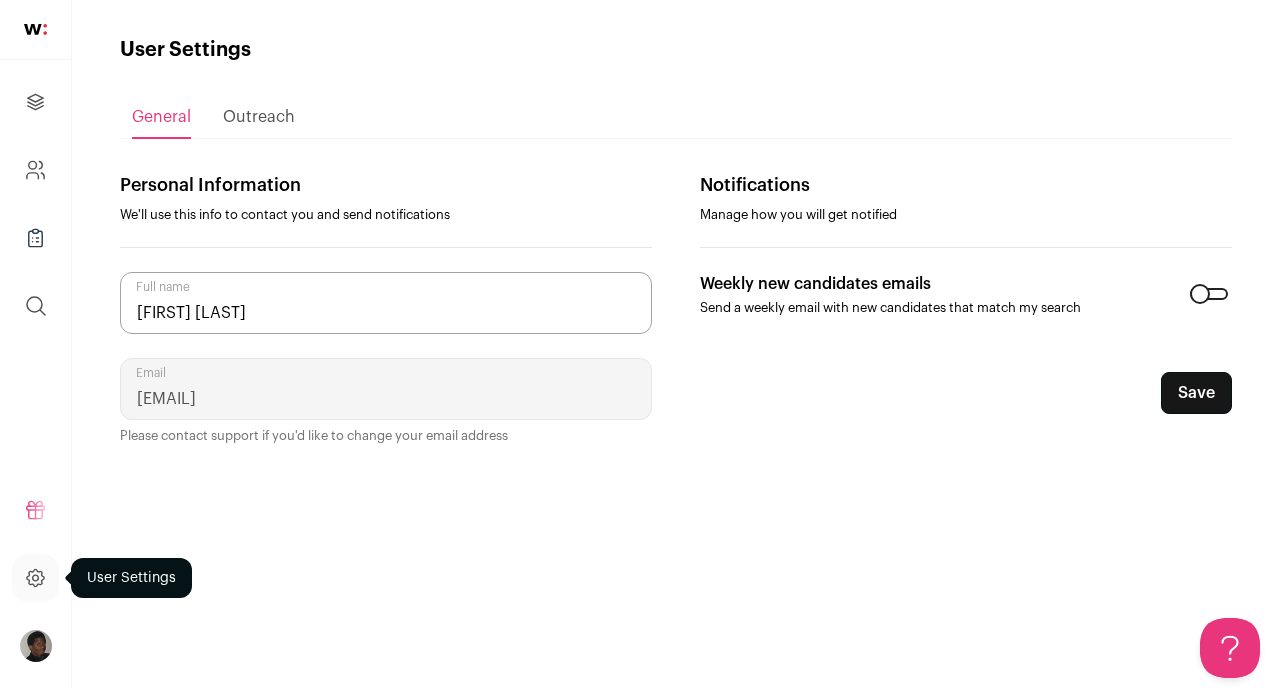 scroll, scrollTop: 0, scrollLeft: 0, axis: both 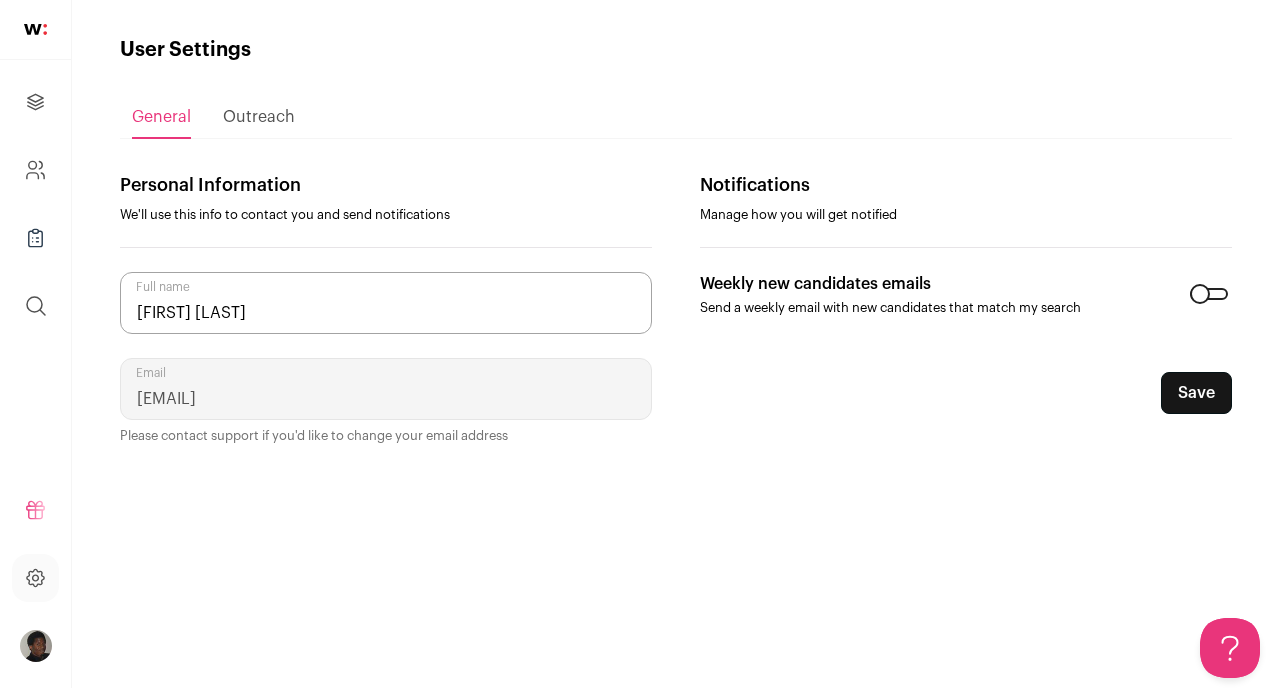 click on "Outreach" at bounding box center (259, 117) 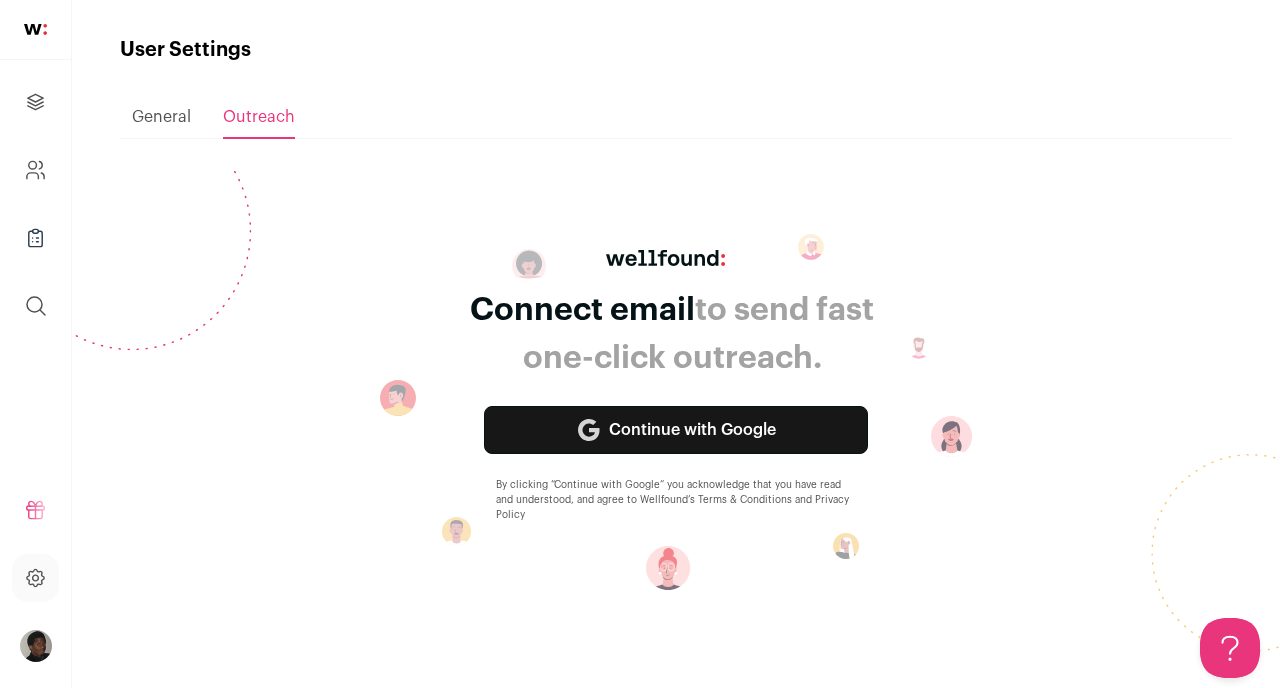 scroll, scrollTop: 0, scrollLeft: 0, axis: both 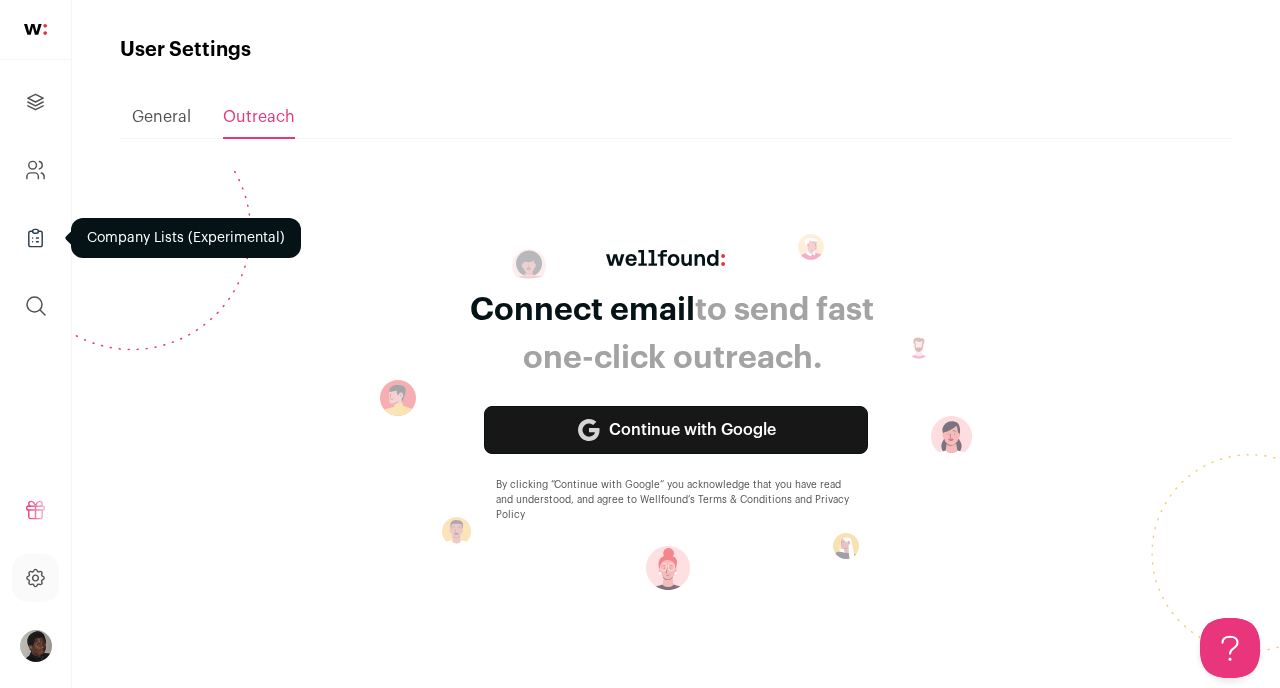 click at bounding box center [35, 238] 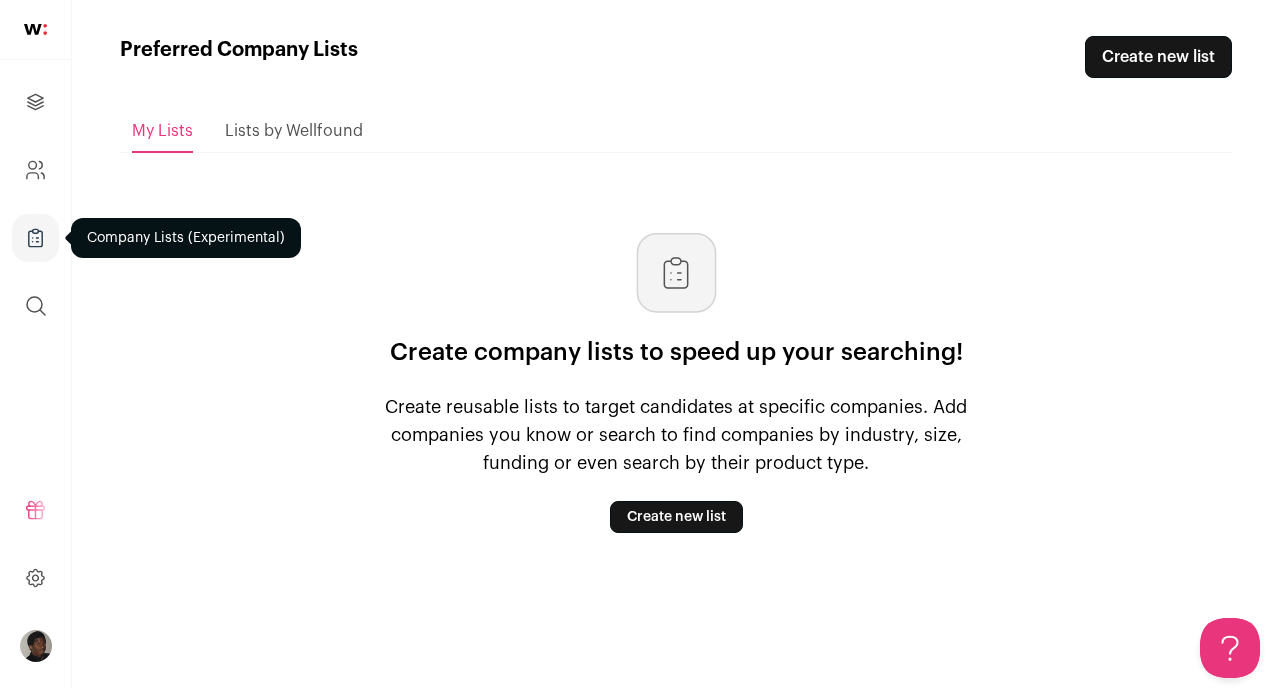 scroll, scrollTop: 0, scrollLeft: 0, axis: both 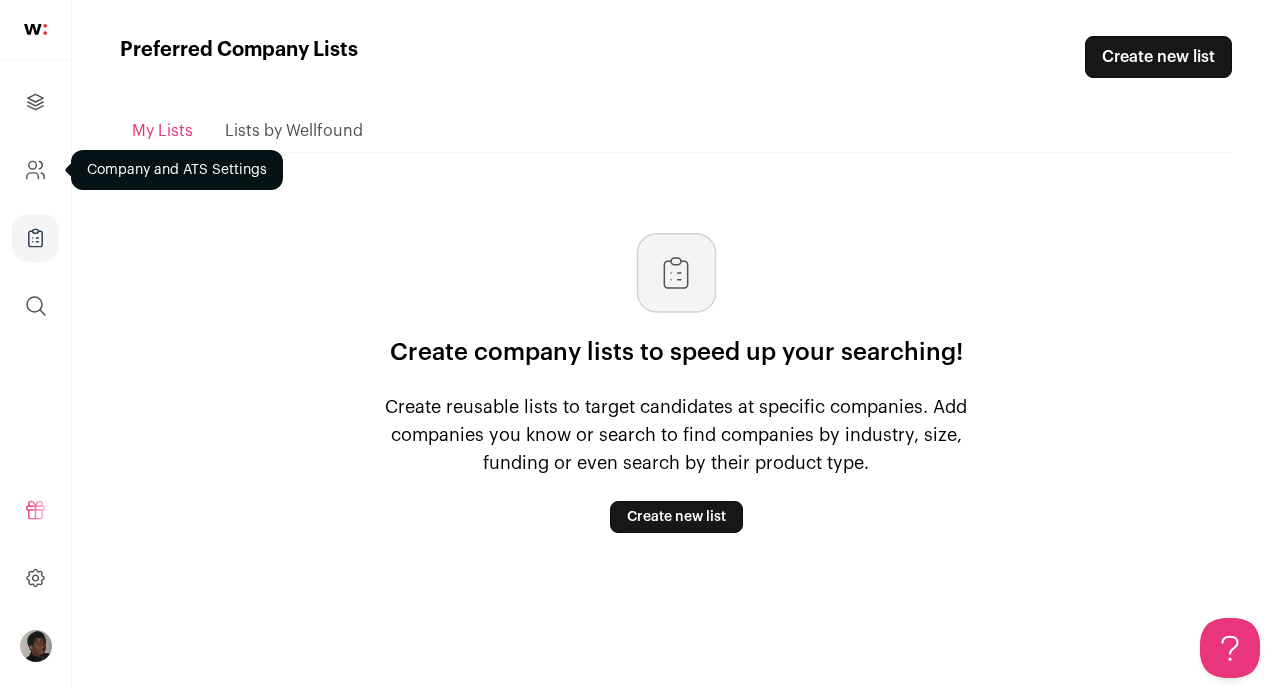 click at bounding box center [35, 170] 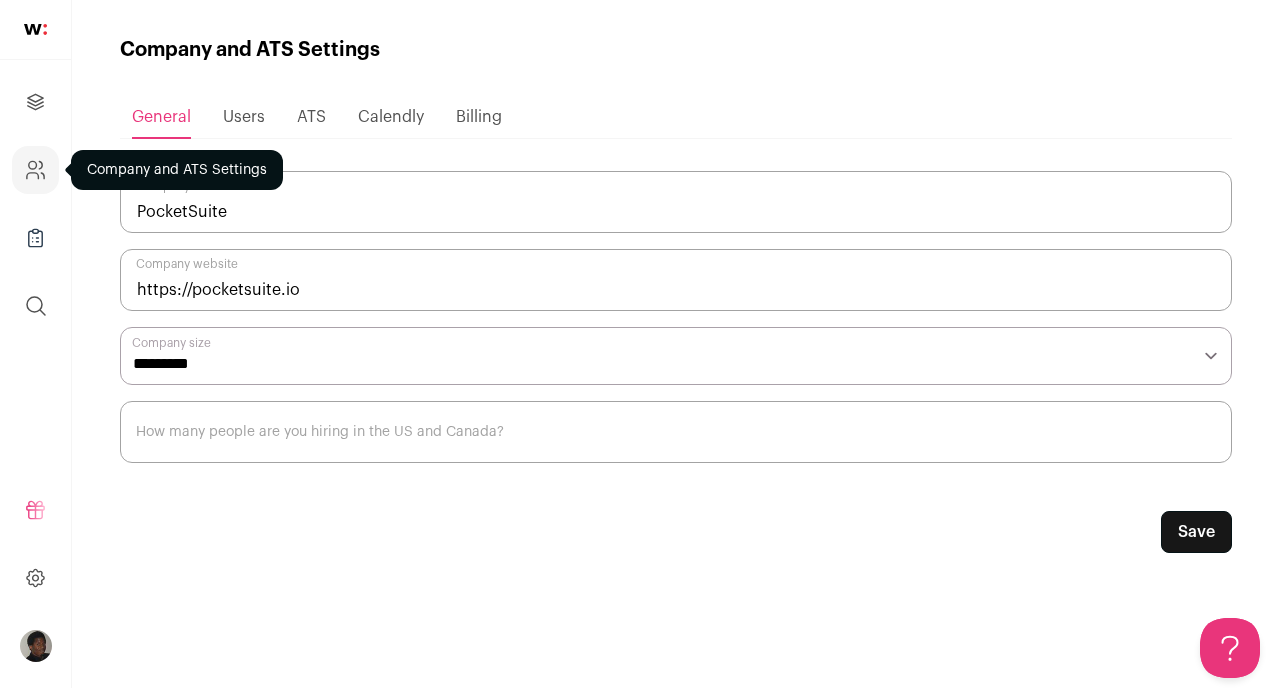 scroll, scrollTop: 0, scrollLeft: 0, axis: both 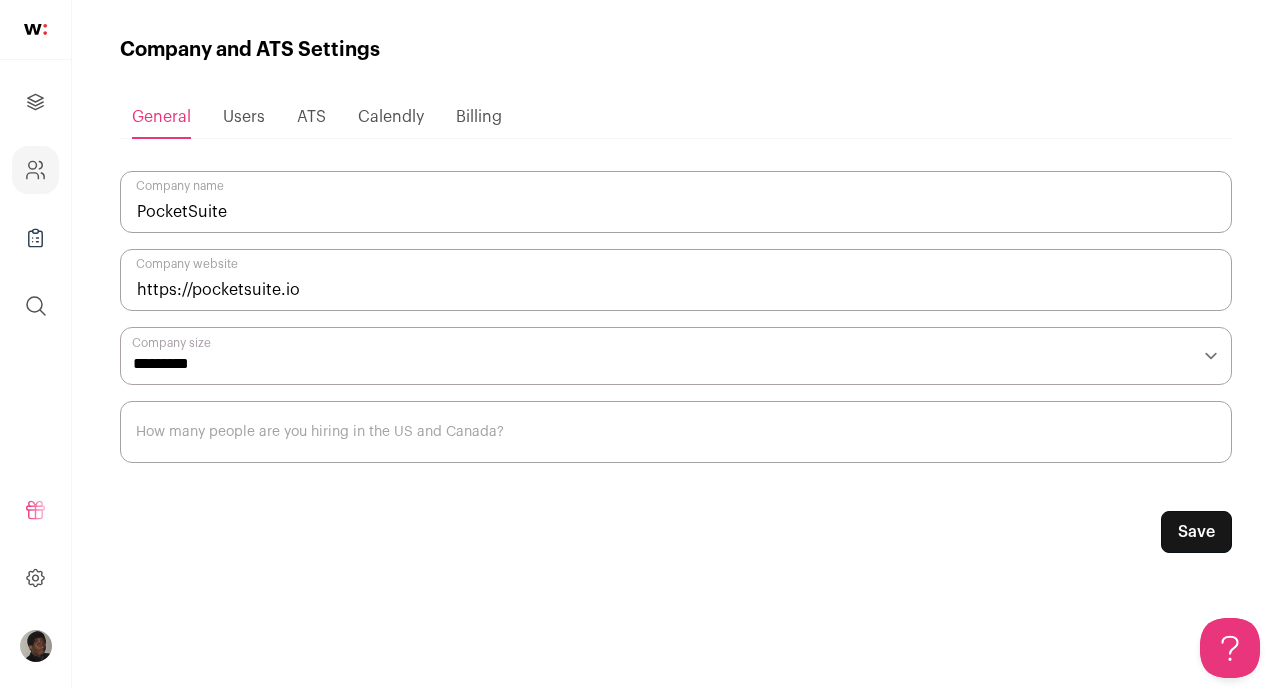 click on "Billing" at bounding box center (479, 117) 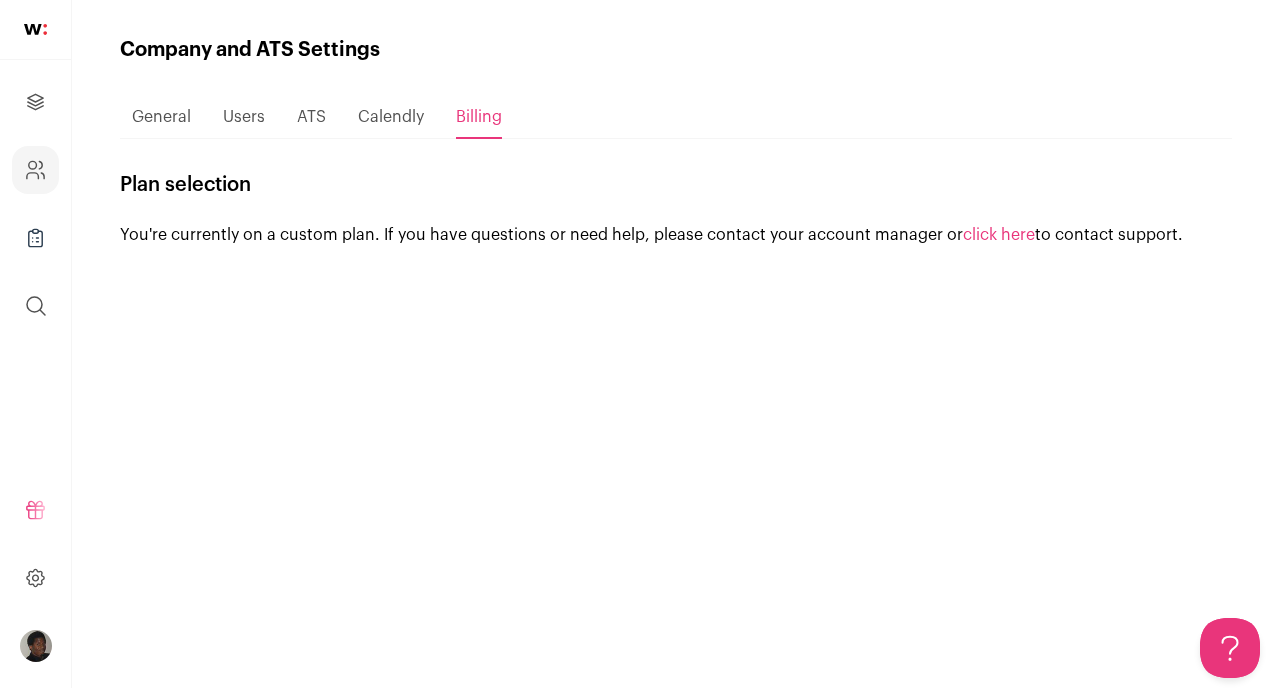 scroll, scrollTop: 0, scrollLeft: 0, axis: both 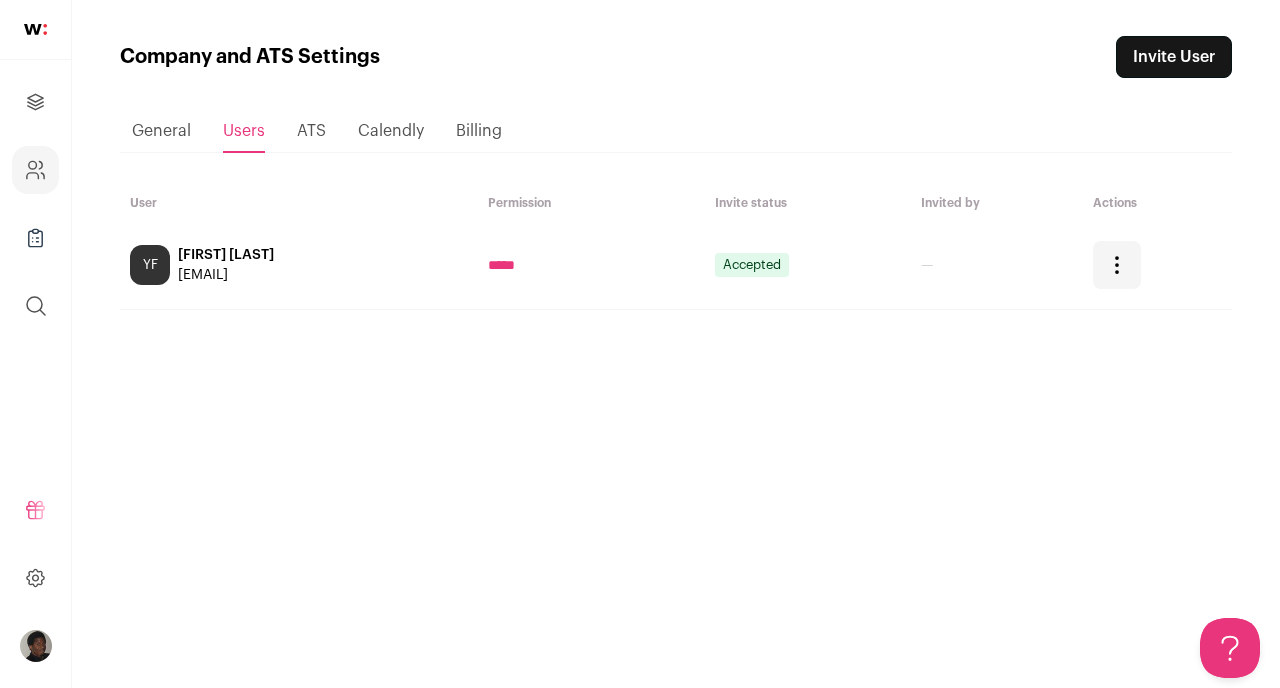 click on "ATS" at bounding box center [311, 131] 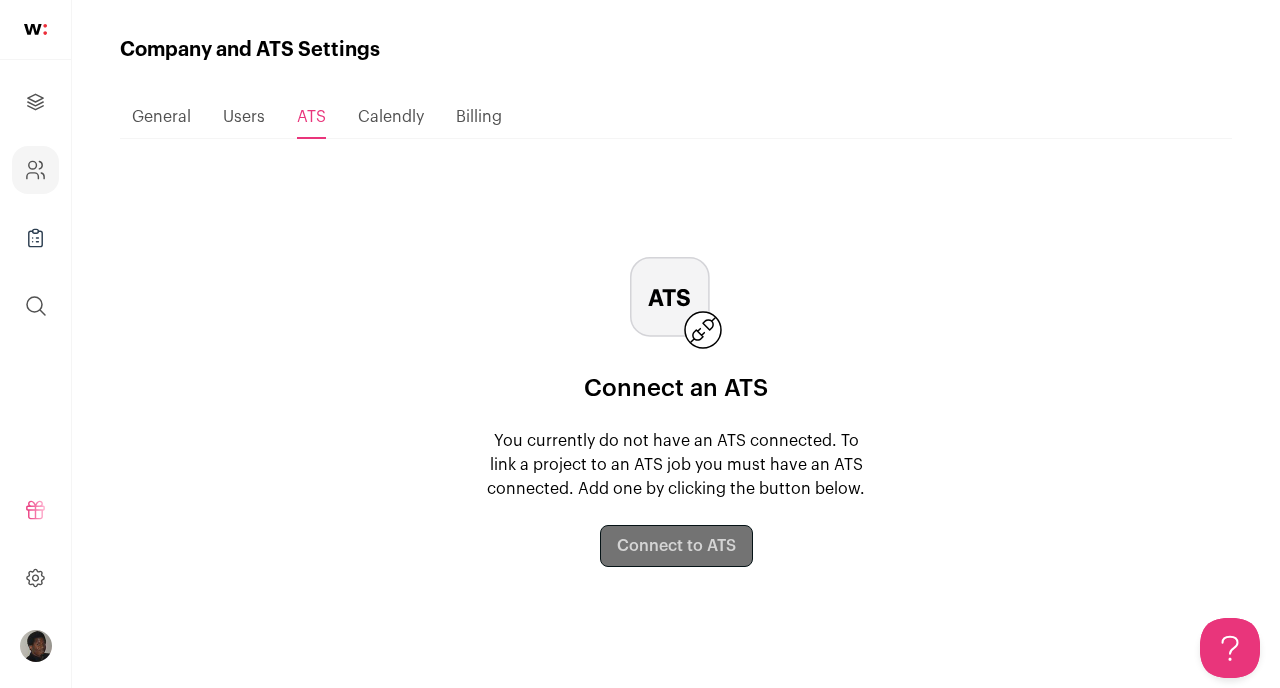 scroll, scrollTop: 0, scrollLeft: 0, axis: both 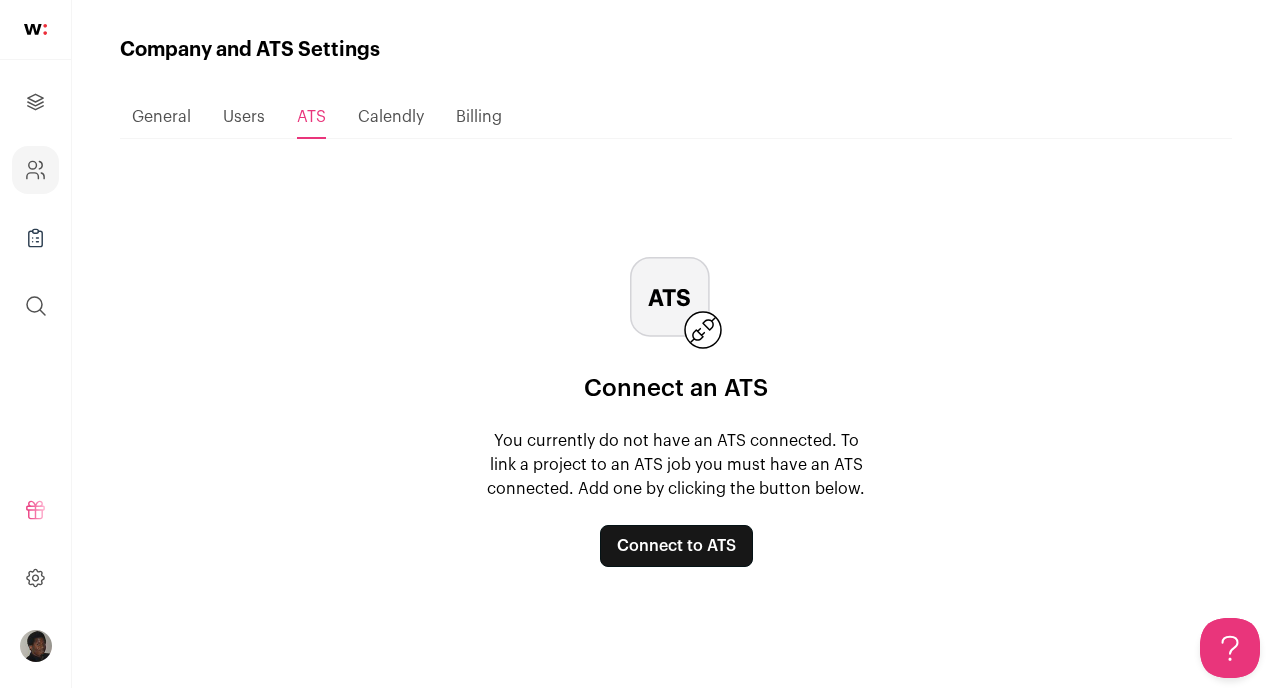 click on "General" at bounding box center (161, 117) 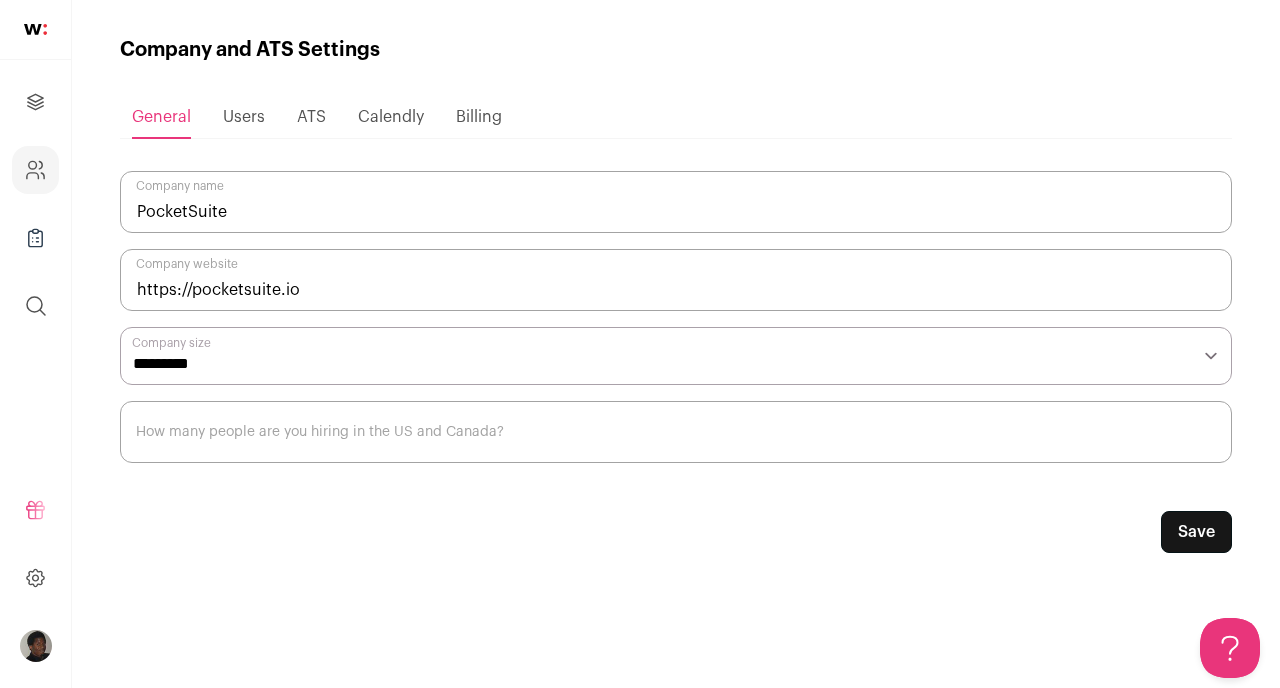 scroll, scrollTop: 0, scrollLeft: 0, axis: both 